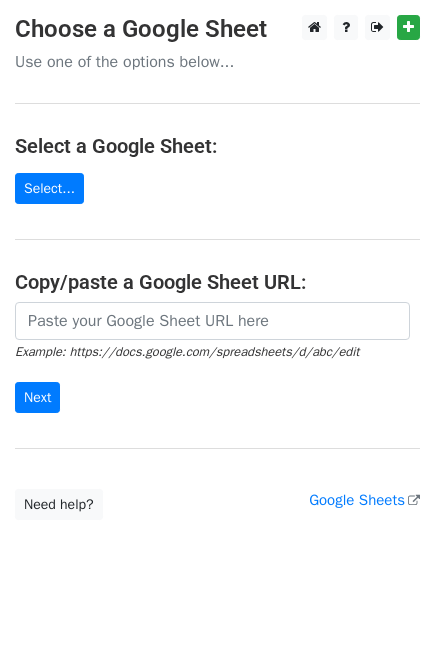 scroll, scrollTop: 0, scrollLeft: 0, axis: both 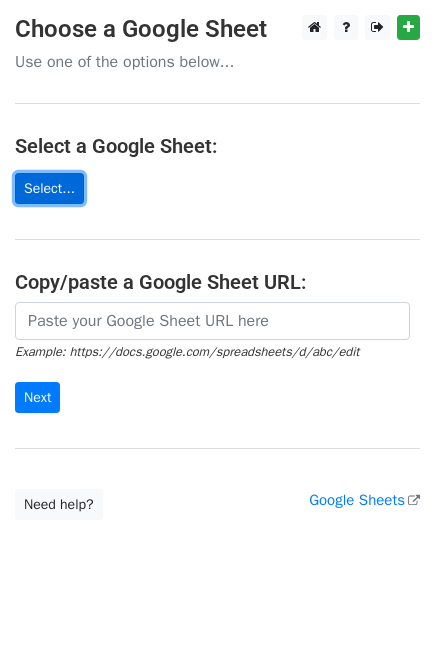 click on "Select..." at bounding box center (49, 188) 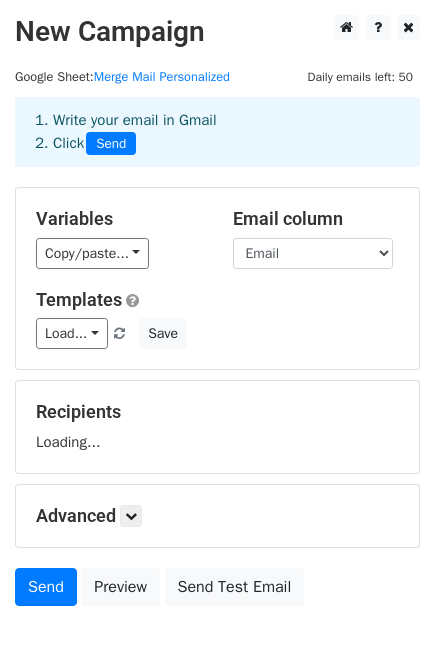 scroll, scrollTop: 0, scrollLeft: 0, axis: both 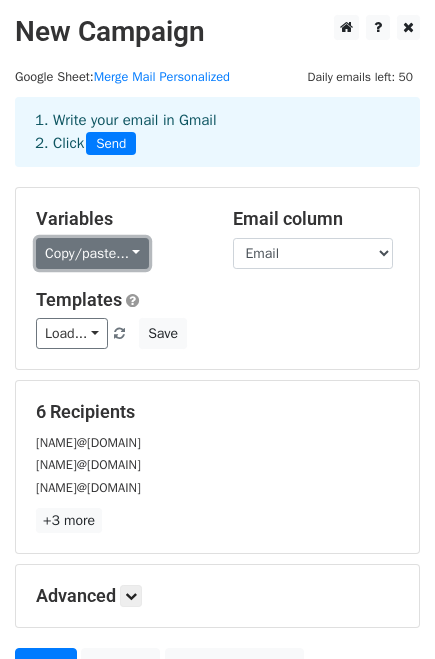 click on "Copy/paste..." at bounding box center [92, 253] 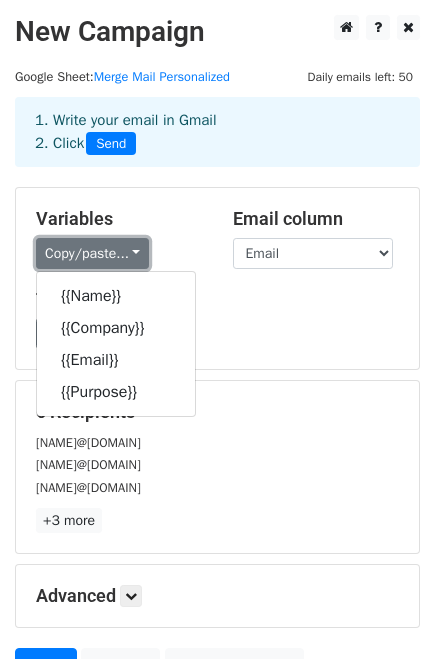 click on "Copy/paste..." at bounding box center (92, 253) 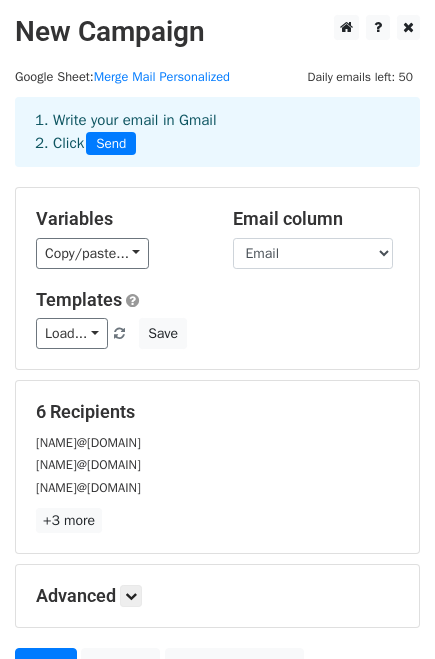 scroll, scrollTop: 194, scrollLeft: 0, axis: vertical 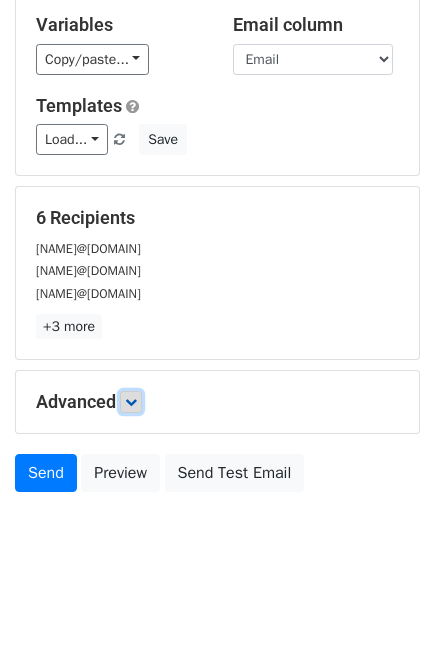 click at bounding box center [131, 402] 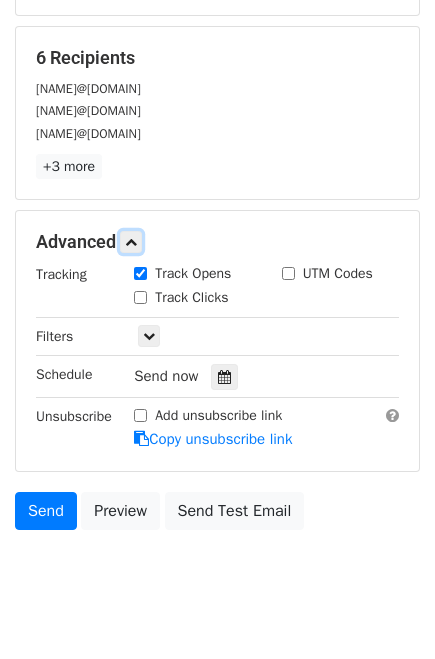 scroll, scrollTop: 355, scrollLeft: 0, axis: vertical 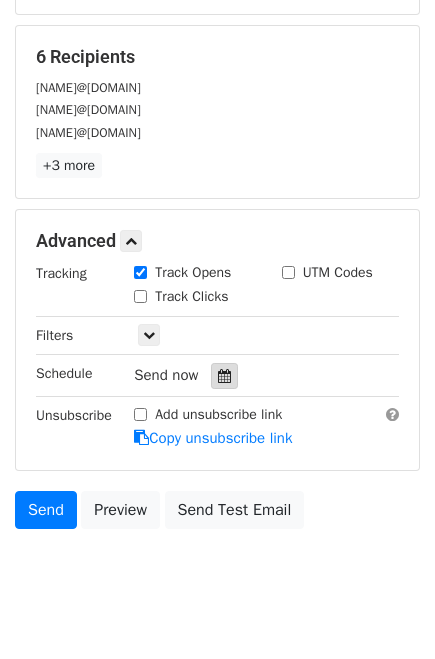 click at bounding box center [224, 376] 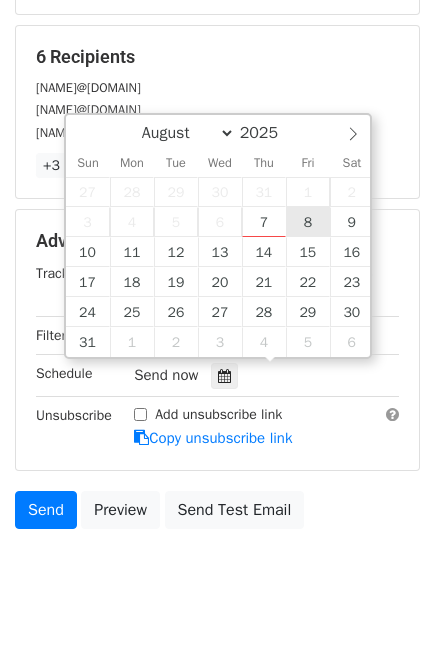 type on "2025-08-08 12:00" 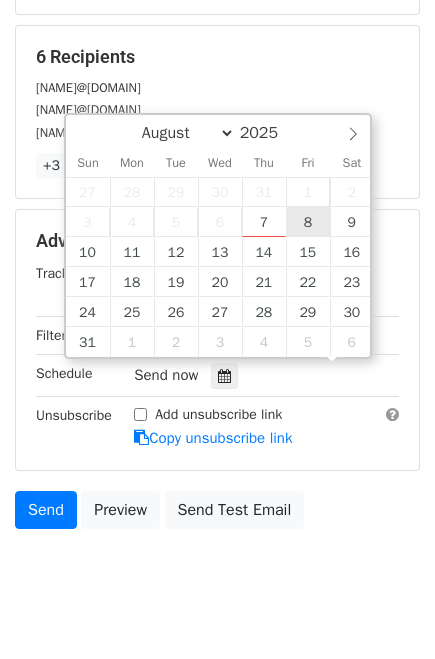 scroll, scrollTop: 0, scrollLeft: 0, axis: both 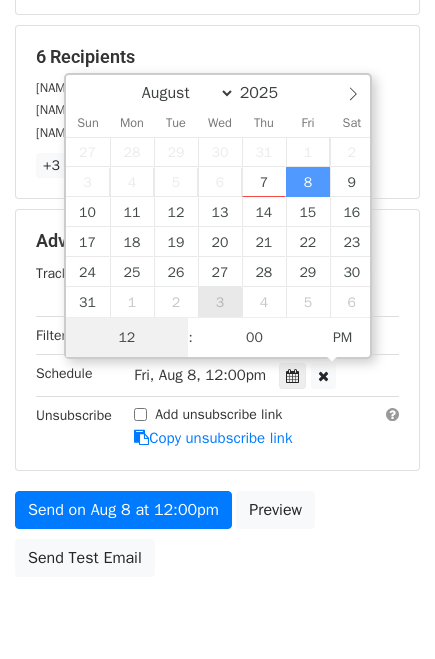 type on "8" 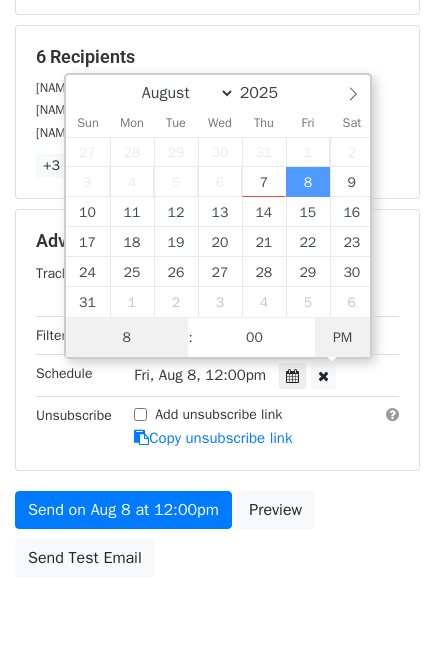 type on "2025-08-08 08:00" 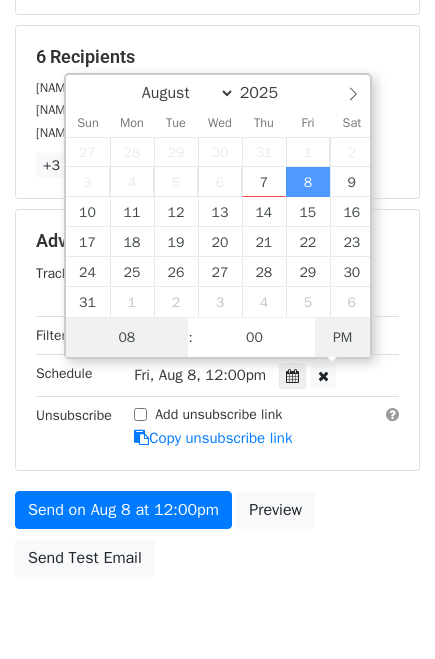 click on "PM" at bounding box center [342, 338] 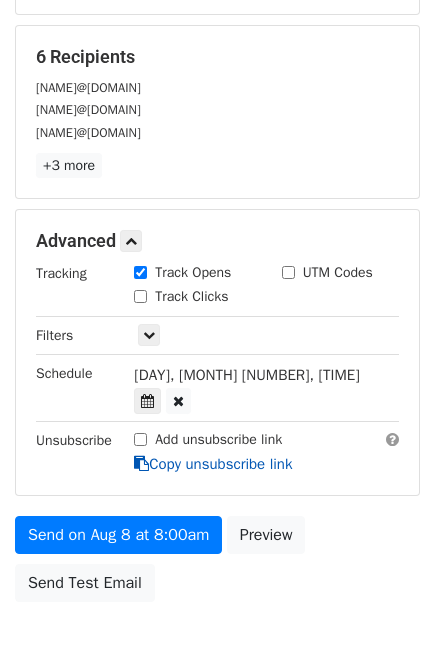 click on "Copy unsubscribe link" at bounding box center (213, 464) 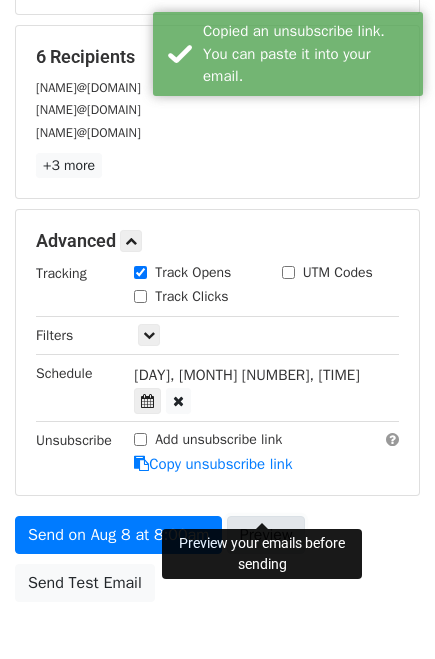 click on "Preview" at bounding box center (266, 535) 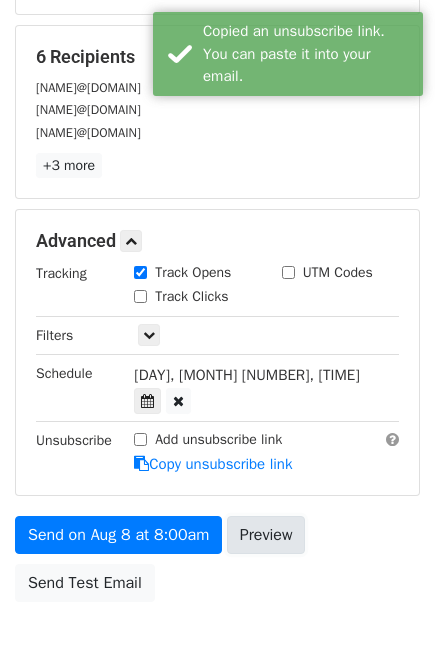 click on "Preview" at bounding box center (266, 535) 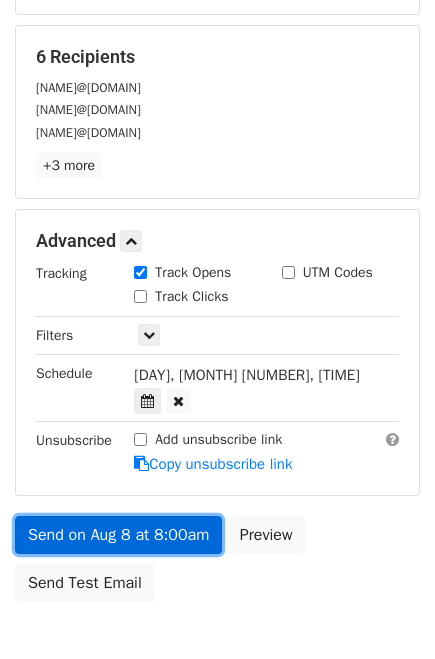 click on "Send on Aug 8 at 8:00am" at bounding box center (118, 535) 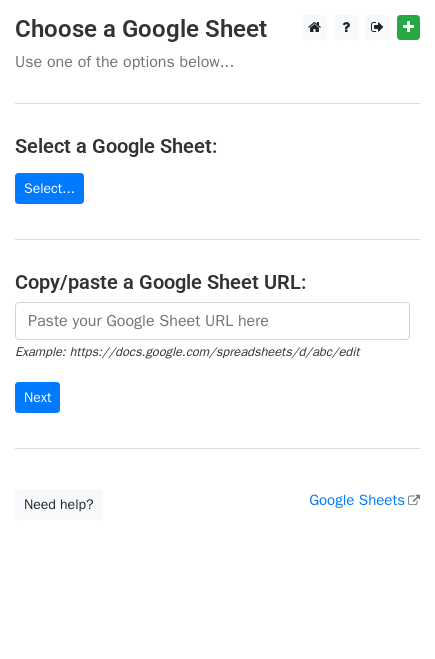 scroll, scrollTop: 0, scrollLeft: 0, axis: both 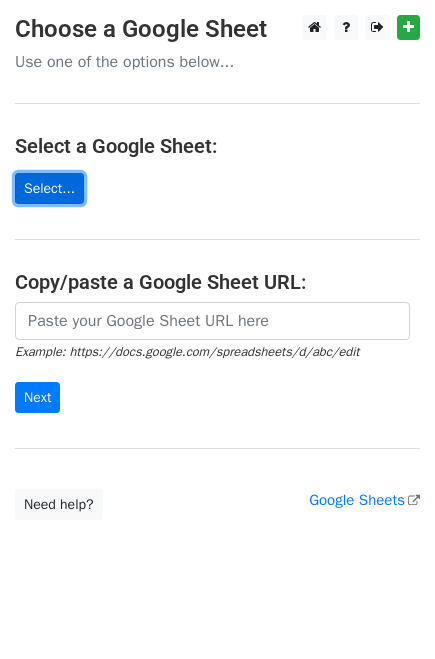 click on "Select..." at bounding box center [49, 188] 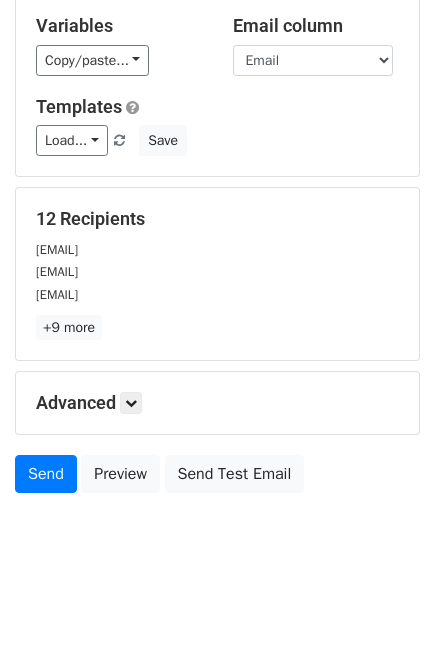 scroll, scrollTop: 194, scrollLeft: 0, axis: vertical 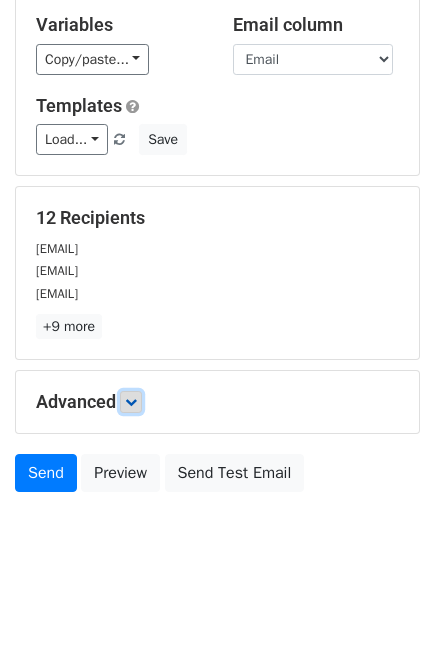 click at bounding box center (131, 402) 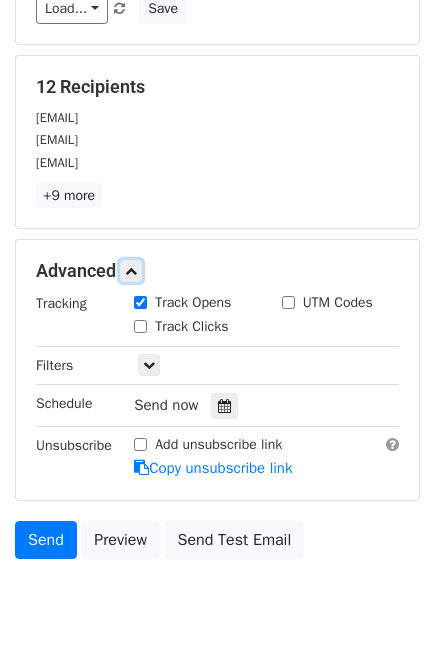 scroll, scrollTop: 388, scrollLeft: 0, axis: vertical 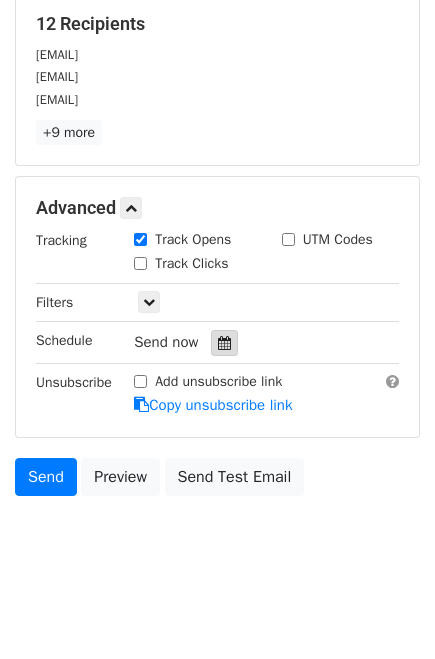 click at bounding box center (224, 343) 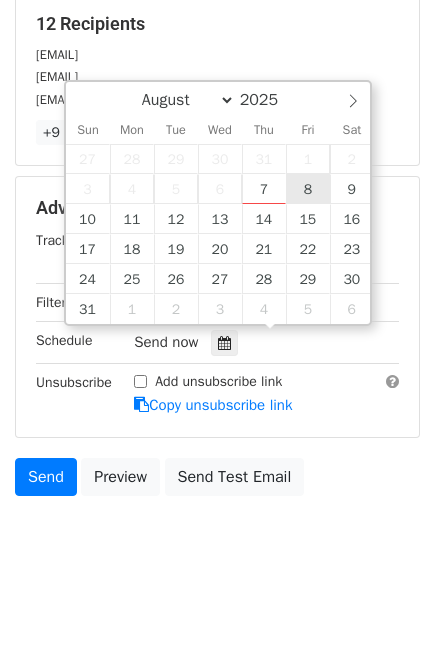 type on "2025-08-08 12:00" 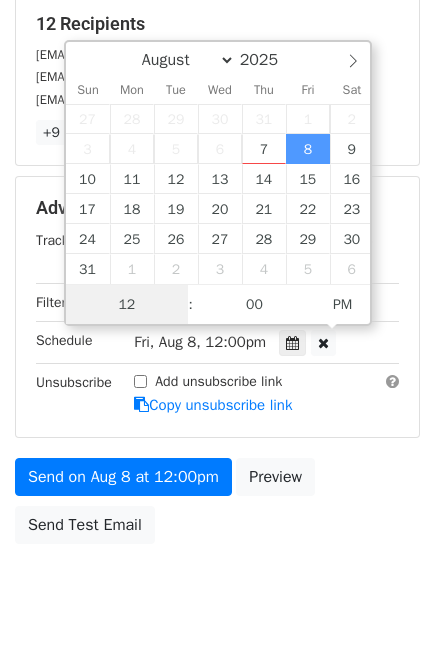 scroll, scrollTop: 0, scrollLeft: 0, axis: both 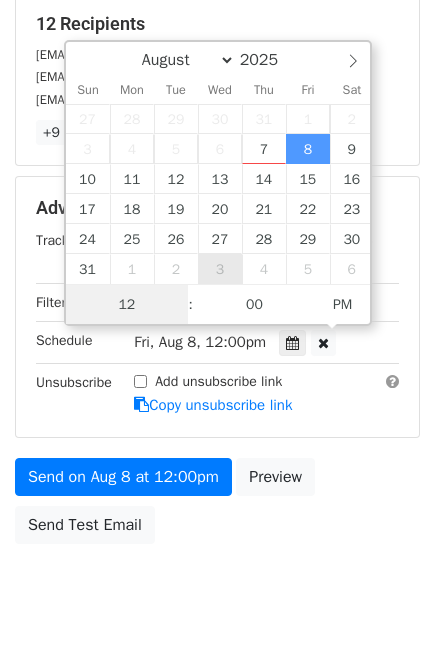 type on "8" 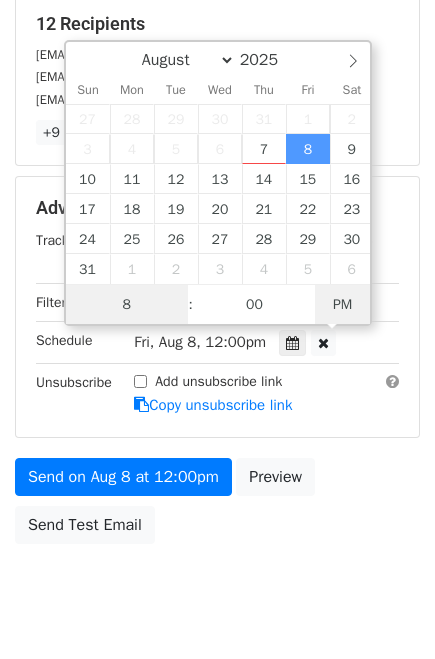 type on "2025-08-08 08:00" 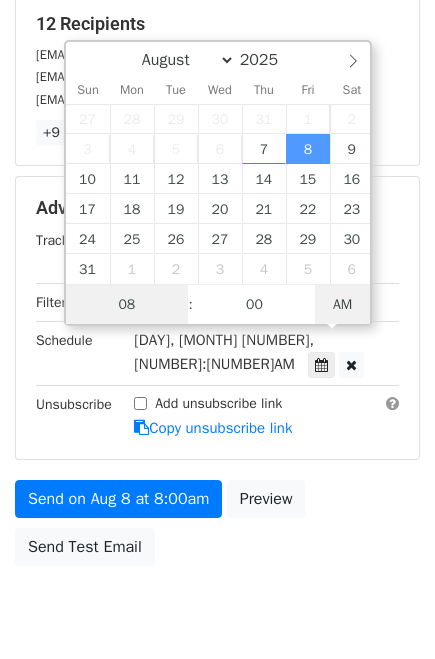 click on "August September October November December 2025
Sun Mon Tue Wed Thu Fri Sat
27 28 29 30 31 1 2 3 4 5 6 7 8 9 10 11 12 13 14 15 16 17 18 19 20 21 22 23 24 25 26 27 28 29 30 31 1 2 3 4 5 6 08 : 00 AM" at bounding box center [218, 183] 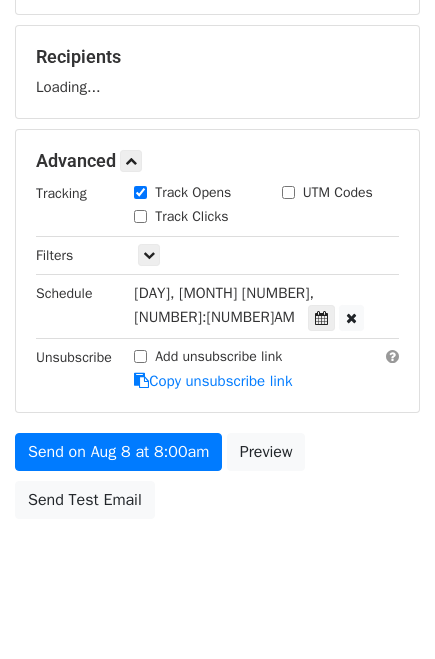 click on "Send on Aug 8 at 8:00am
Preview
Send Test Email" at bounding box center (217, 481) 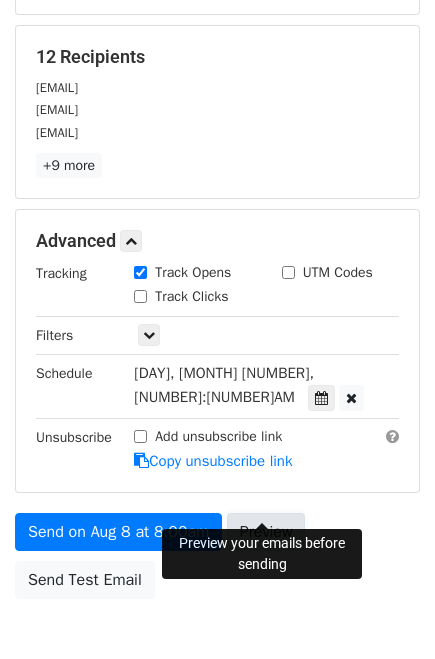 click on "Preview" at bounding box center (266, 532) 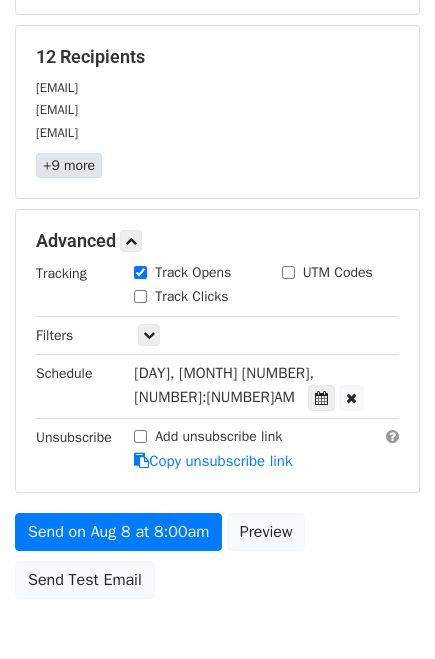 click on "+9 more" at bounding box center [69, 165] 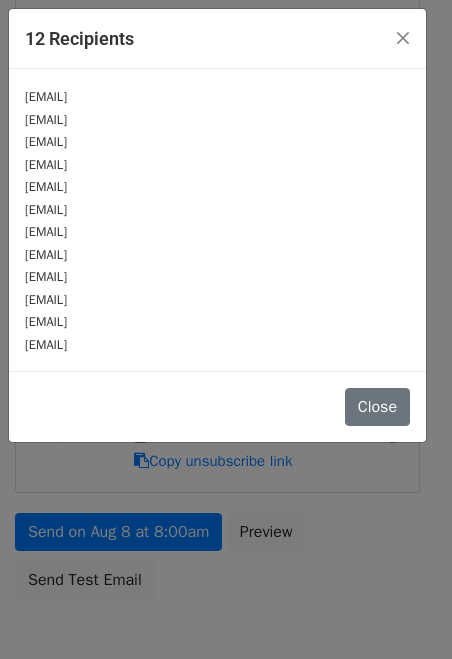 click on "info@apcprop.com" at bounding box center (46, 120) 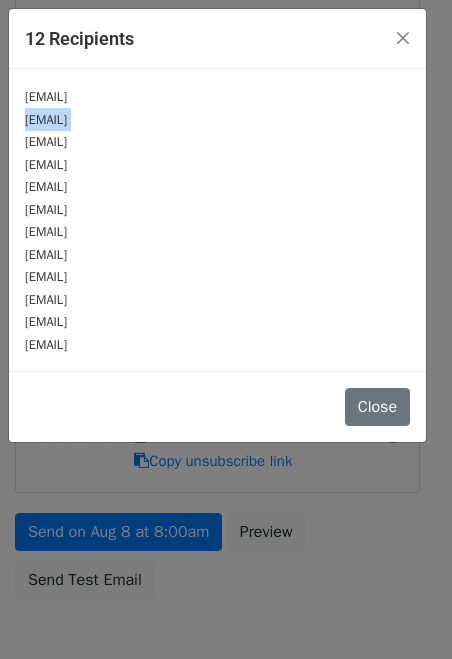 click on "info@apcprop.com" at bounding box center [46, 120] 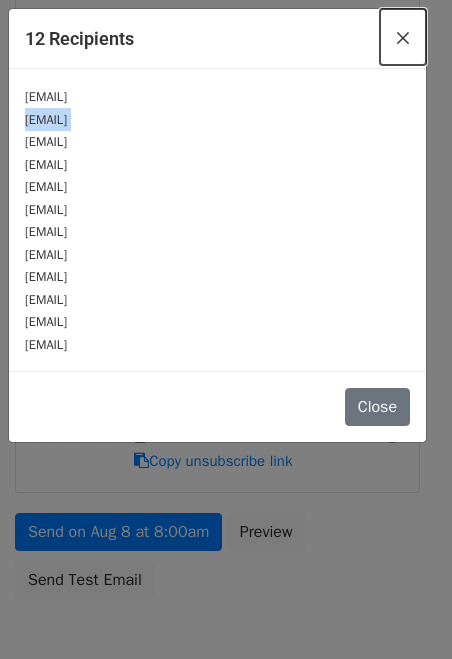 click on "×" at bounding box center [403, 37] 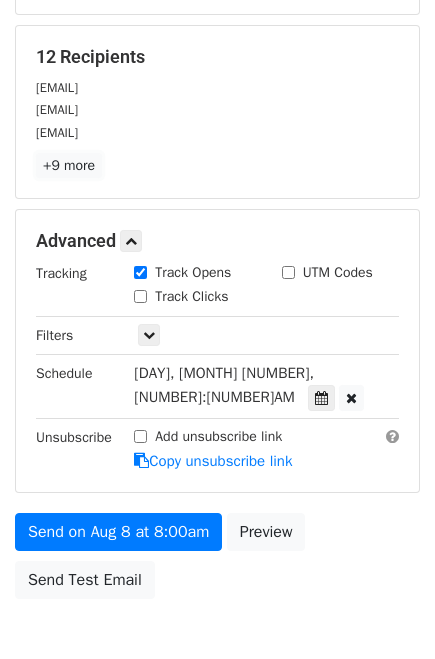 scroll, scrollTop: 0, scrollLeft: 0, axis: both 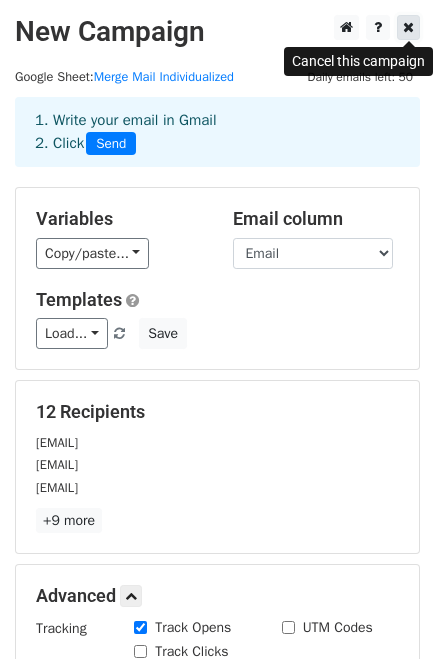 click at bounding box center [408, 27] 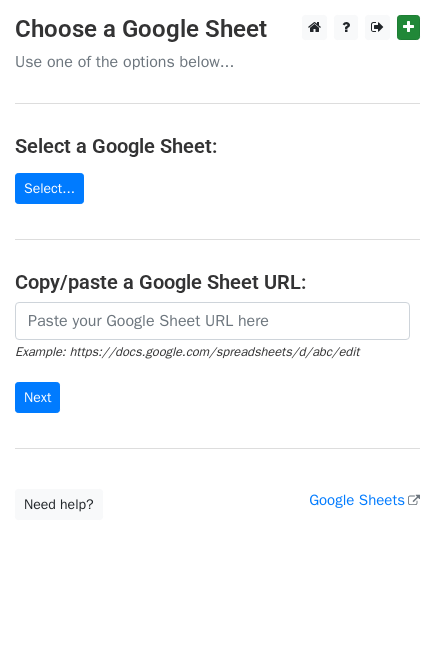scroll, scrollTop: 0, scrollLeft: 0, axis: both 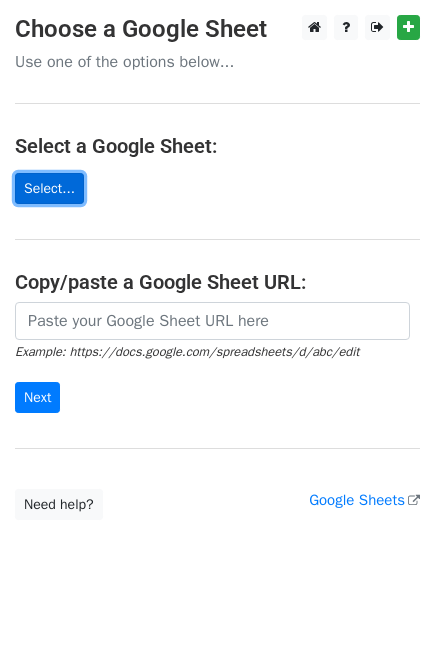 click on "Select..." at bounding box center (49, 188) 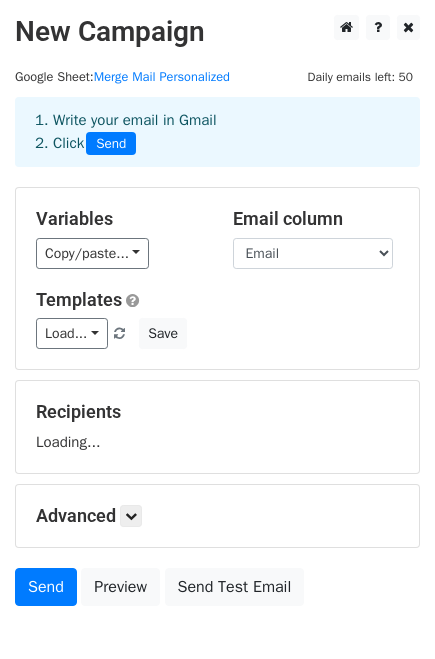 scroll, scrollTop: 0, scrollLeft: 0, axis: both 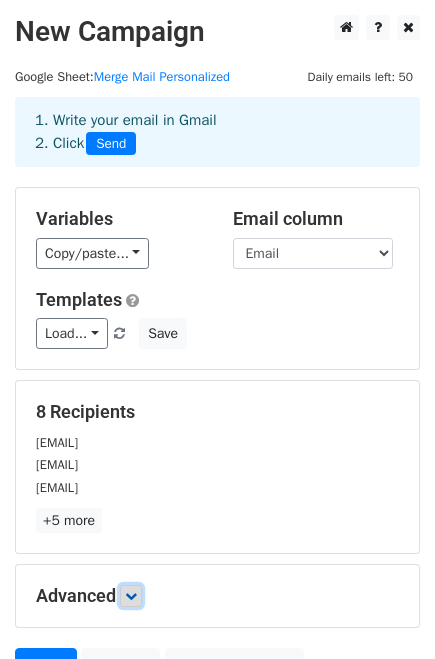 click at bounding box center [131, 596] 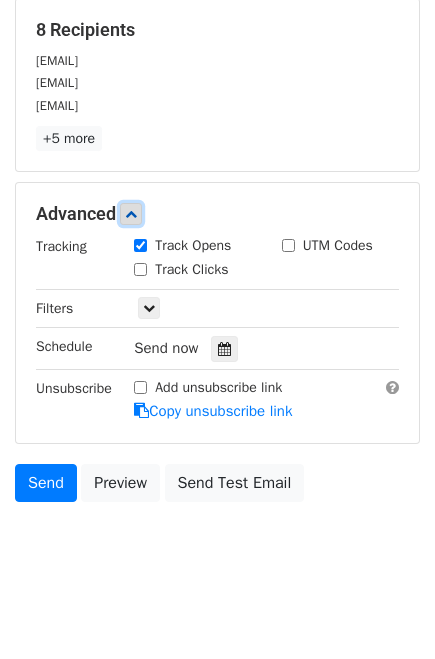 scroll, scrollTop: 388, scrollLeft: 0, axis: vertical 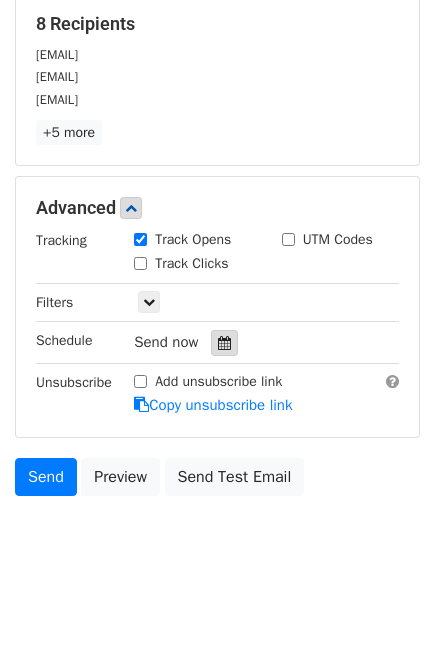 click at bounding box center [224, 343] 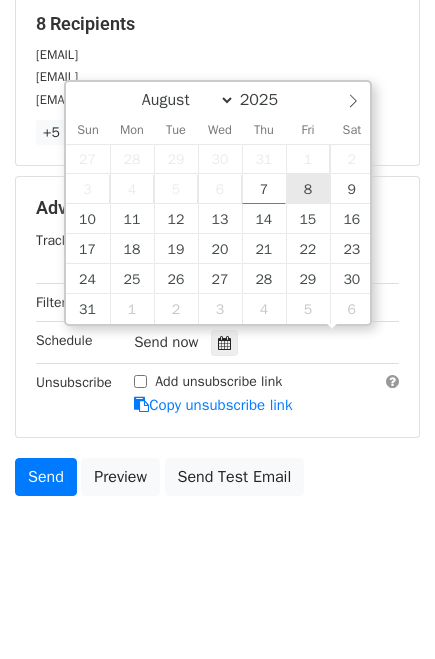 scroll, scrollTop: 0, scrollLeft: 0, axis: both 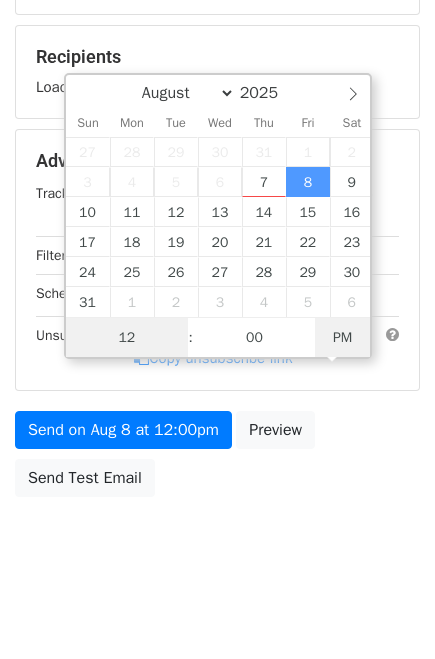 type on "2025-08-08 00:00" 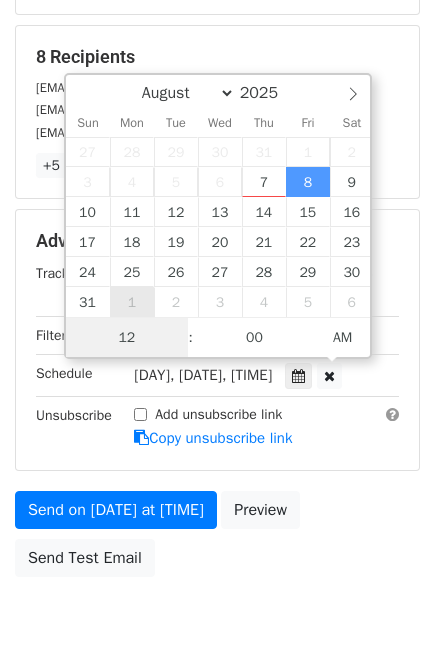 scroll, scrollTop: 388, scrollLeft: 0, axis: vertical 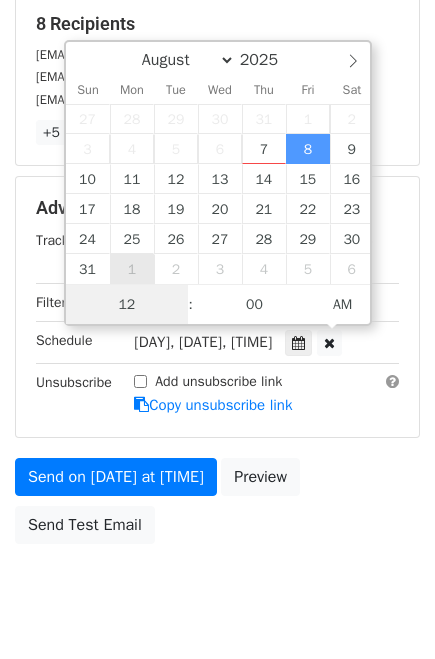 type on "8" 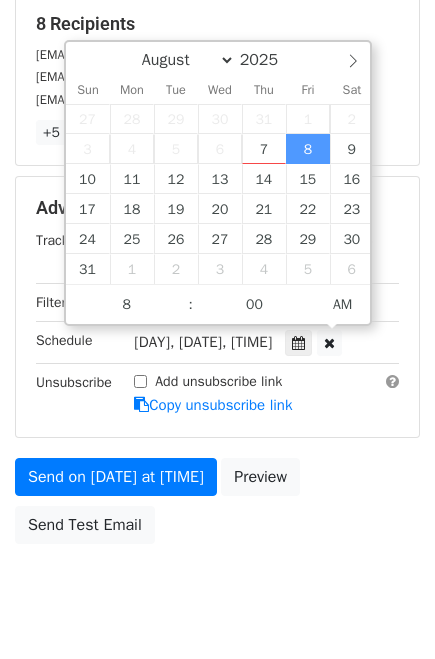 type on "2025-08-08 08:00" 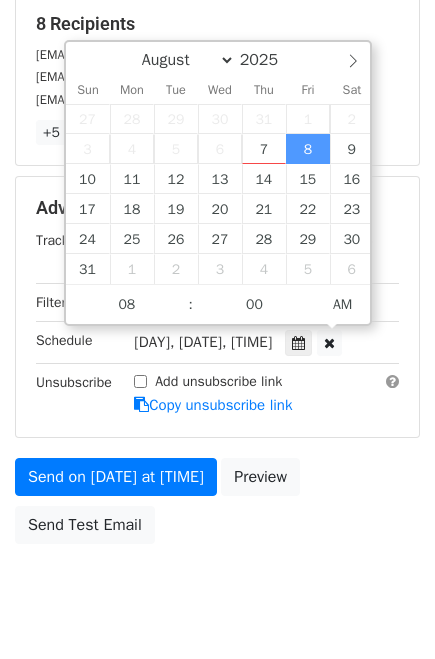 click on "Send on Aug 8 at 12:00am
Preview
Send Test Email" at bounding box center (217, 506) 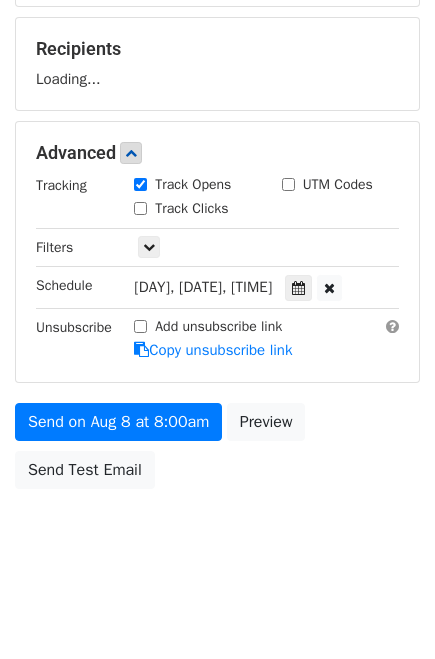 scroll, scrollTop: 355, scrollLeft: 0, axis: vertical 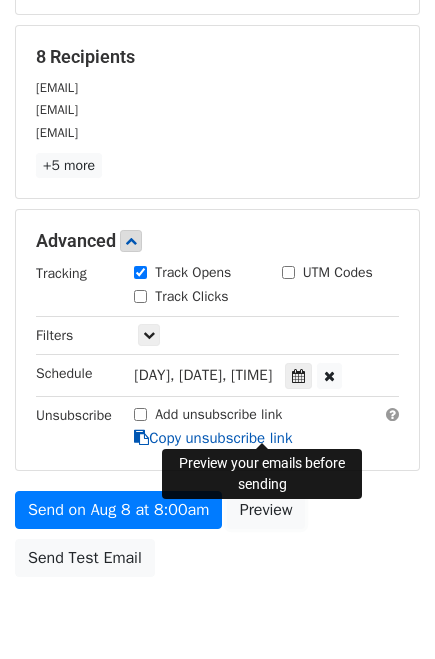 click on "Variables
Copy/paste...
{{Name}}
{{Company}}
{{Email}}
{{Purpose}}
Email column
Name
Company
Email
Purpose
Templates
Load...
No templates saved
Save
8 Recipients
info@apcprop.com
support@spihk.com
customer.service@rockwestcomposites.com
+5 more
8 Recipients
×
info@apcprop.com
support@spihk.com
customer.service@rockwestcomposites.com
Emily.Lewis@rockwestcomposites.com
Kate.ONeil@castlecreations.com
Rebecca.Spillman@castlecreations.com
jessica@tmotor.com
onlinesales@tmotor.com
Close
Advanced
Tracking
Track Opens
UTM Codes
Track Clicks
Filters
Only include spreadsheet rows that match the following filters:
Schedule" at bounding box center [217, 209] 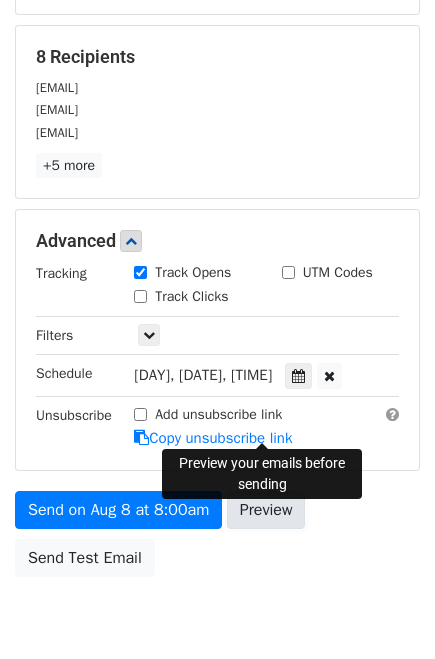 click on "Preview" at bounding box center [266, 510] 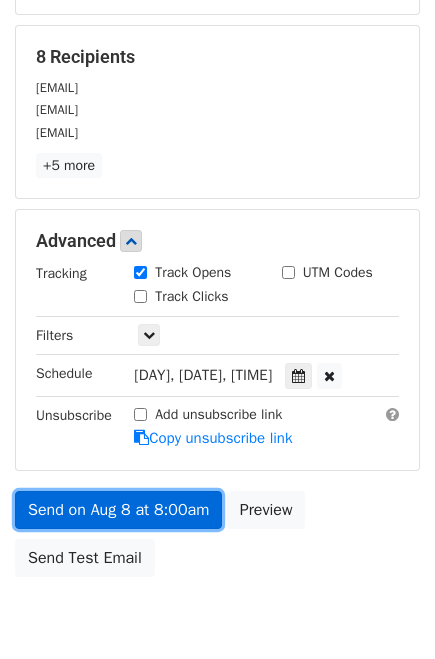 click on "Send on Aug 8 at 8:00am" at bounding box center [118, 510] 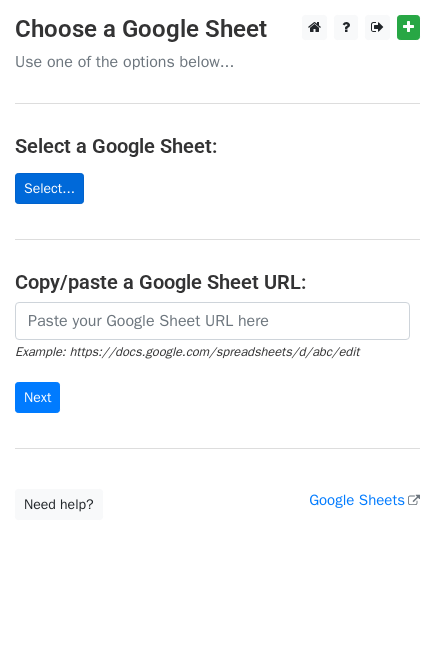 scroll, scrollTop: 0, scrollLeft: 0, axis: both 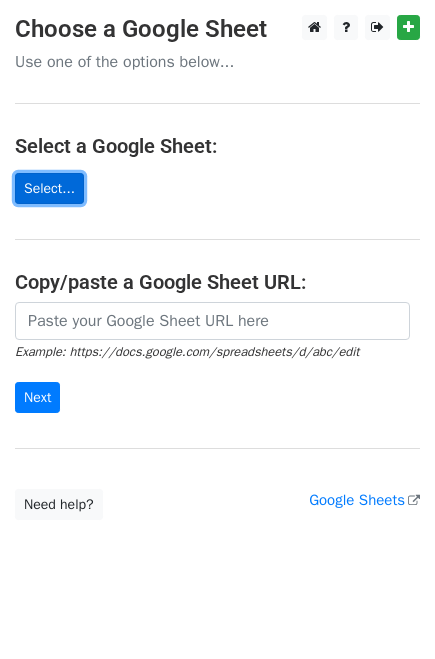 click on "Select..." at bounding box center [49, 188] 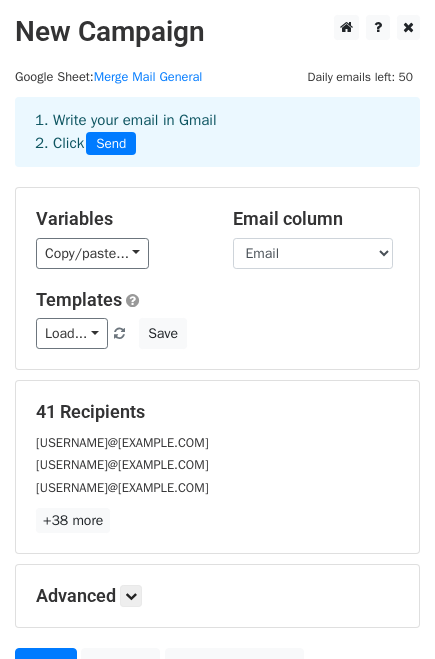 scroll, scrollTop: 175, scrollLeft: 0, axis: vertical 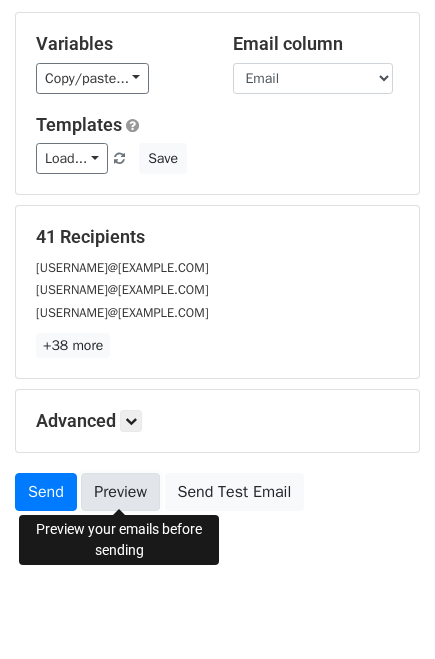 click on "Preview" at bounding box center (120, 492) 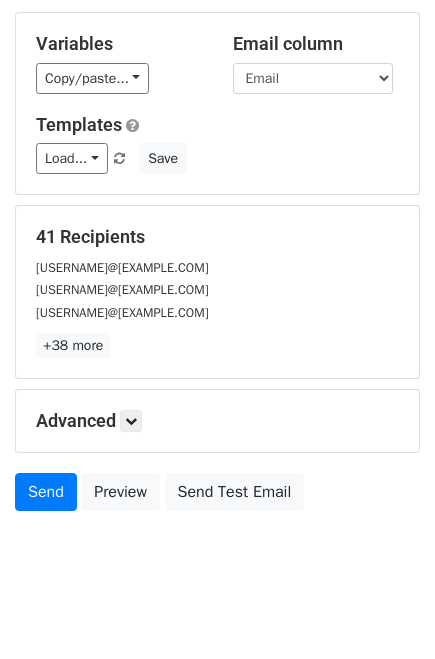 click on "Advanced
Tracking
Track Opens
UTM Codes
Track Clicks
Filters
Only include spreadsheet rows that match the following filters:
Schedule
Send now
Unsubscribe
Add unsubscribe link
Copy unsubscribe link" at bounding box center [217, 421] 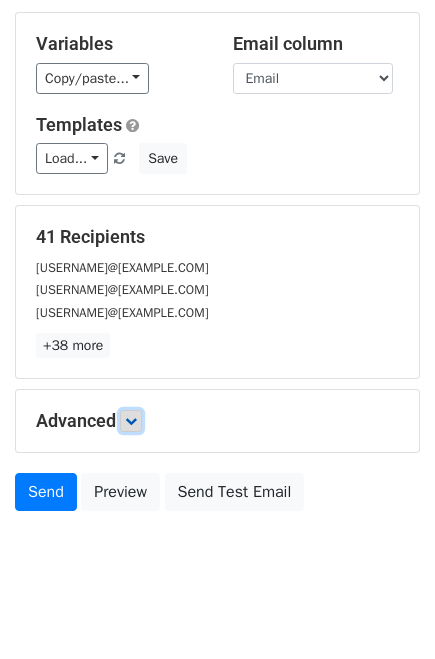 click at bounding box center (131, 421) 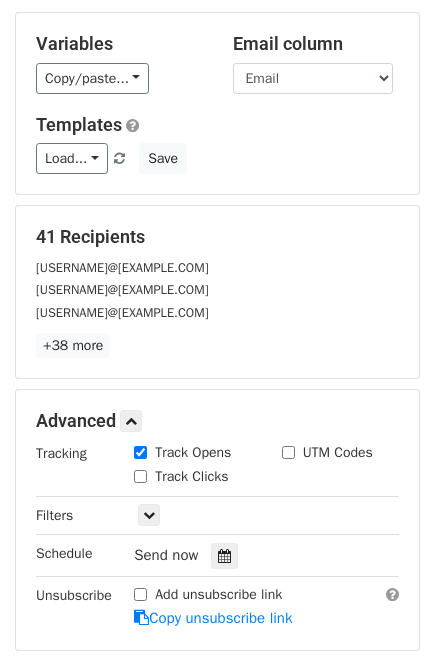 click on "Send now" at bounding box center (251, 555) 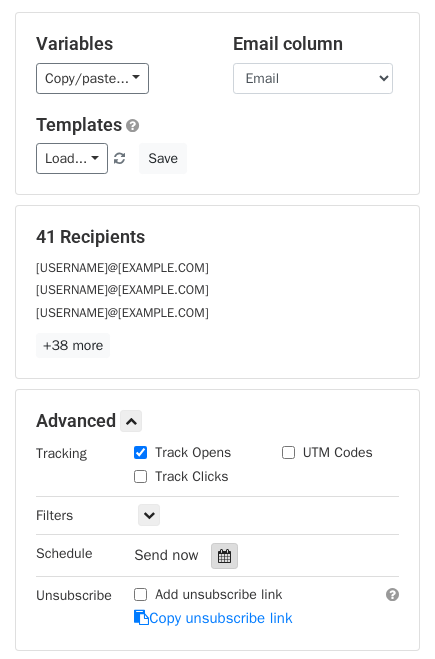 click at bounding box center [224, 556] 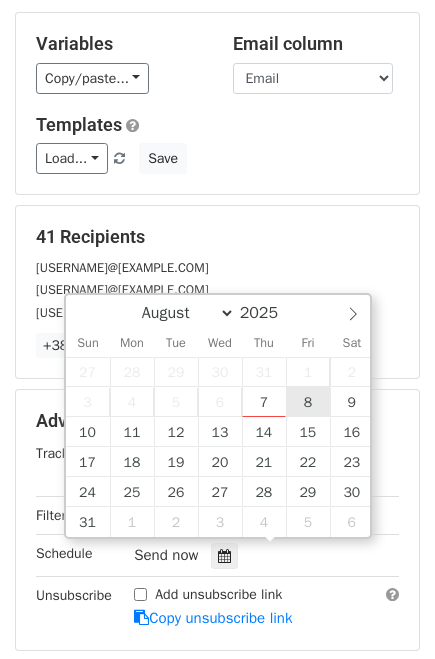 type on "2025-08-08 12:00" 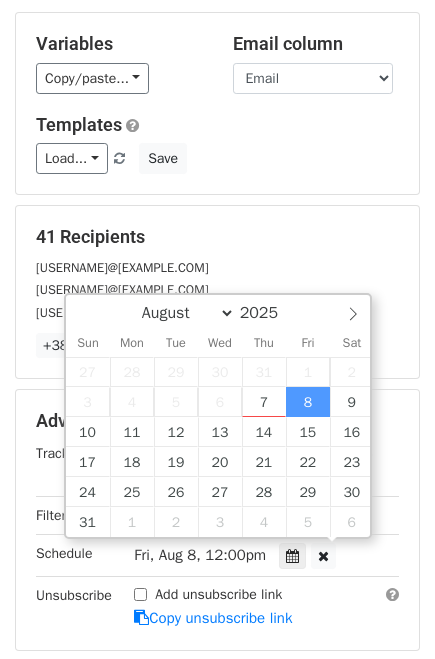 scroll, scrollTop: 0, scrollLeft: 0, axis: both 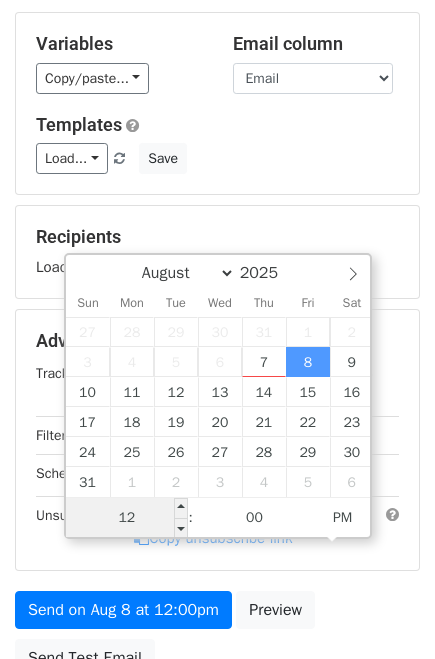type on "8" 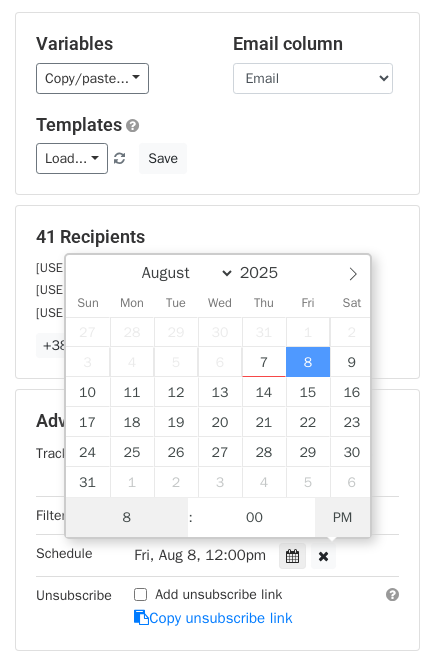 type on "2025-08-08 08:00" 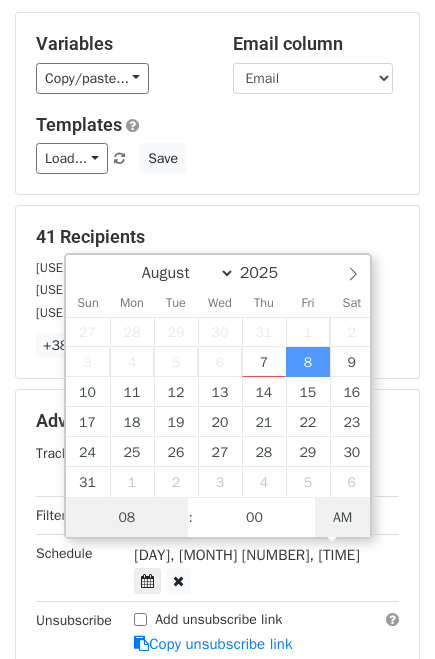 click on "AM" at bounding box center (342, 518) 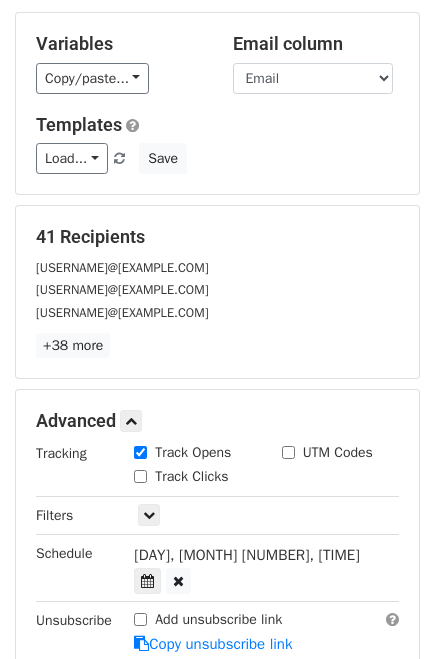 click on "Add unsubscribe link
Copy unsubscribe link" at bounding box center [266, 632] 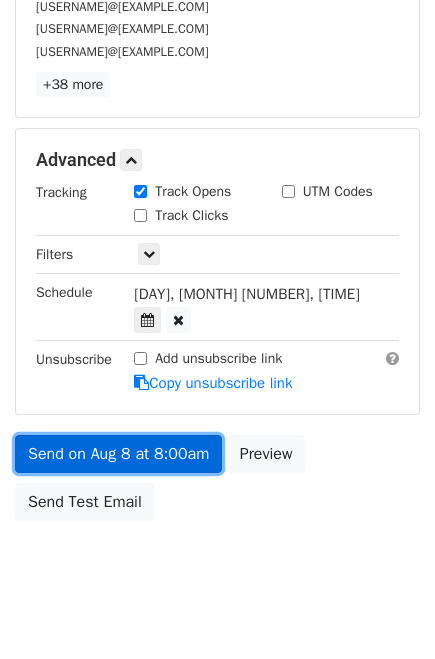 click on "Send on Aug 8 at 8:00am" at bounding box center [118, 454] 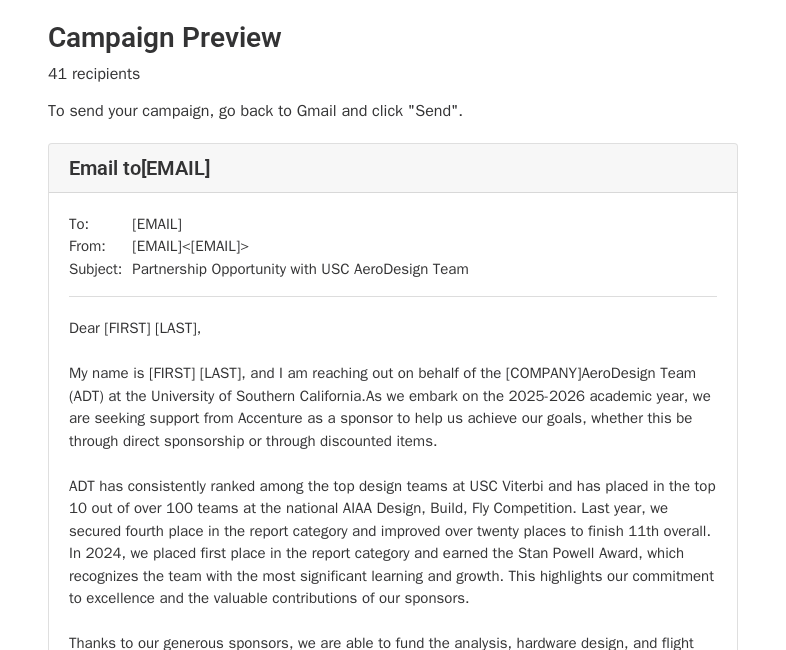 scroll, scrollTop: 0, scrollLeft: 0, axis: both 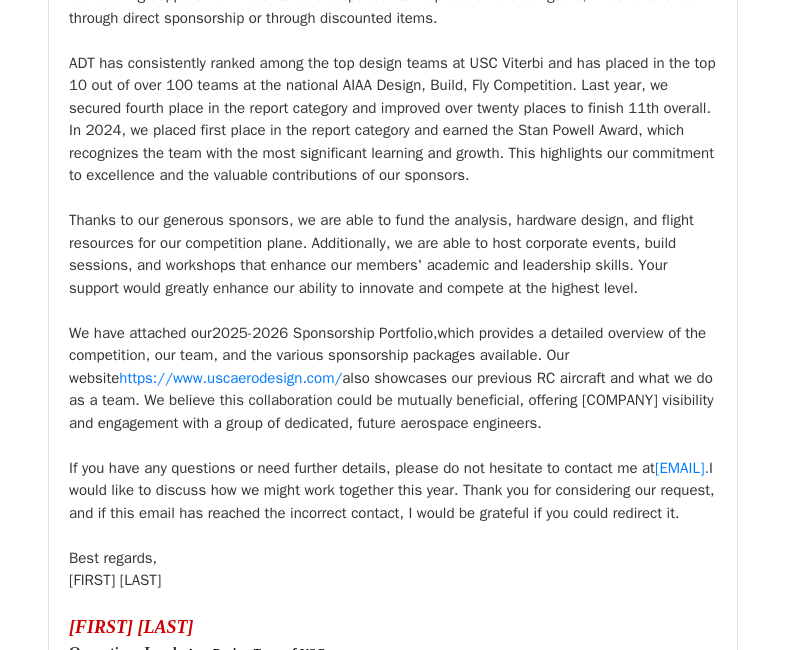 click on "We have attached our  2025-2026 Sponsorship Portfolio,  which provides a detailed overview of the competition, our team, and the various sponsorship packages available. Our website  https://www.uscaerodesign.com/  also showcases our previous RC aircraft and what we do as a team. We believe this collaboration could be mutually beneficial, offering [COMPANY] visibility and engagement with a group of dedicated, future aerospace engineers." at bounding box center (393, 366) 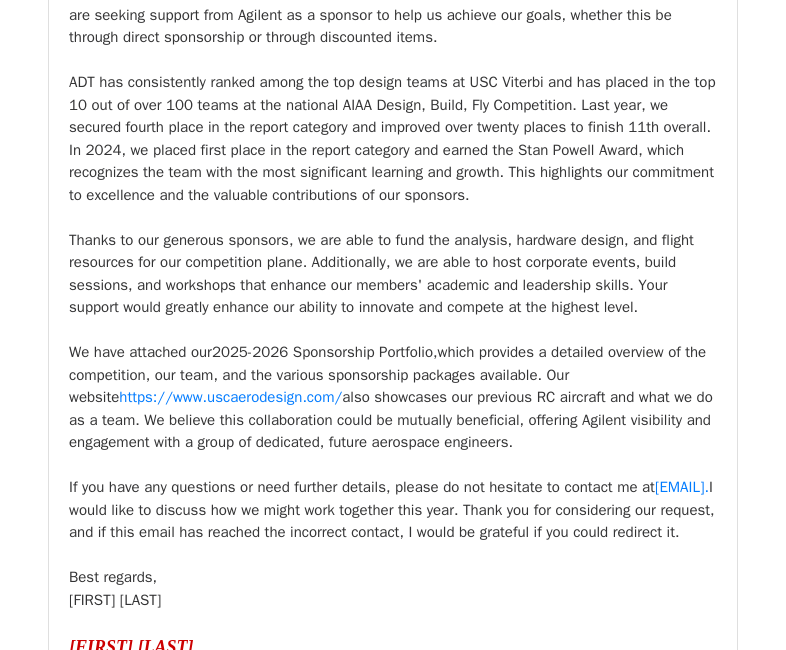 scroll, scrollTop: 2541, scrollLeft: 0, axis: vertical 